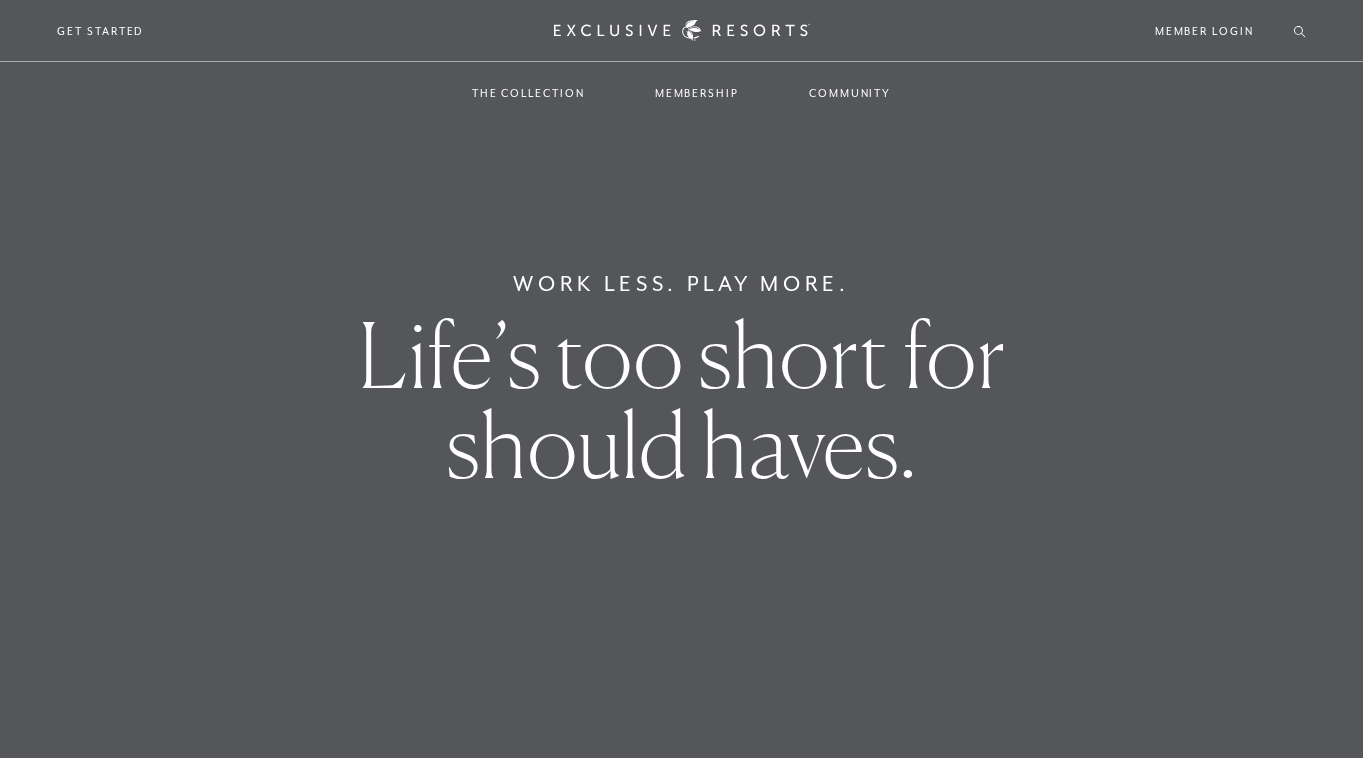 scroll, scrollTop: 0, scrollLeft: 0, axis: both 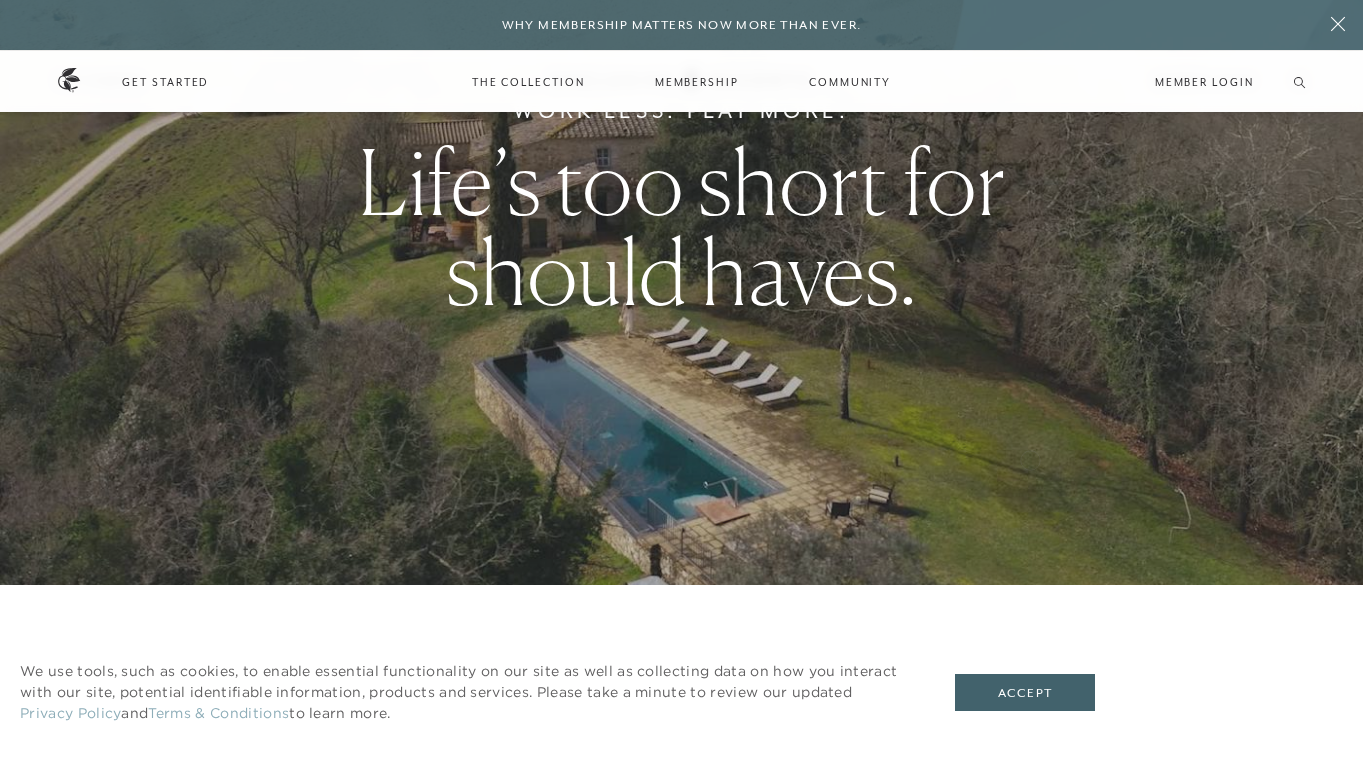 click on "Work Less. Play More. Life’s too short for should haves." at bounding box center (681, 206) 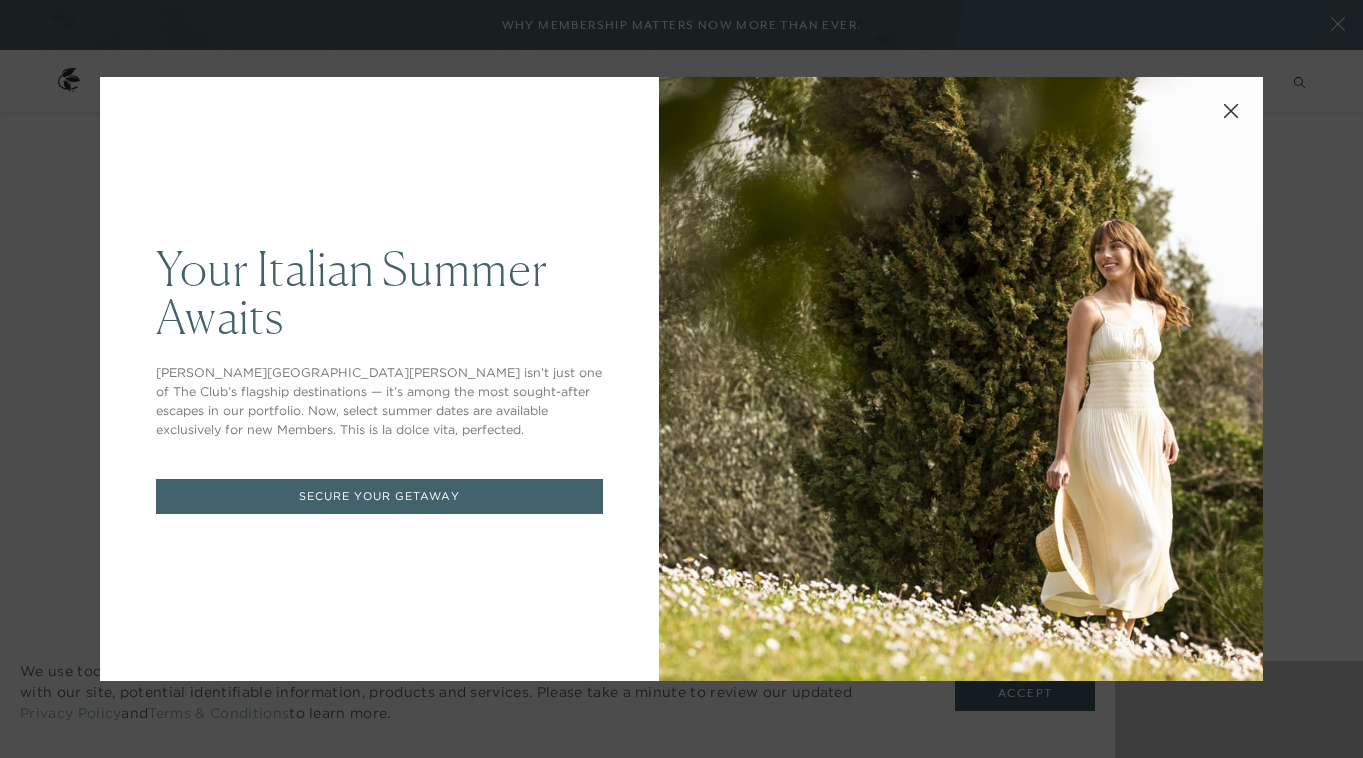 scroll, scrollTop: 0, scrollLeft: 0, axis: both 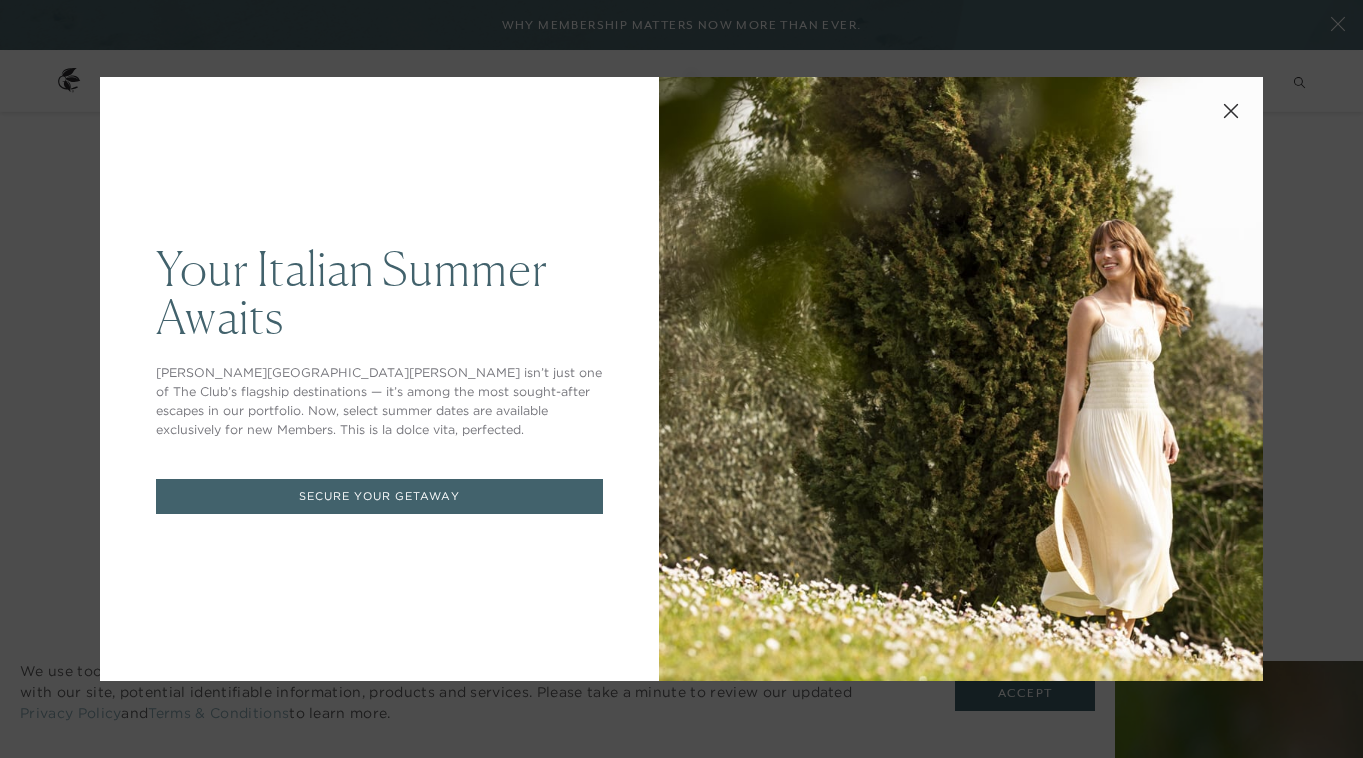 click 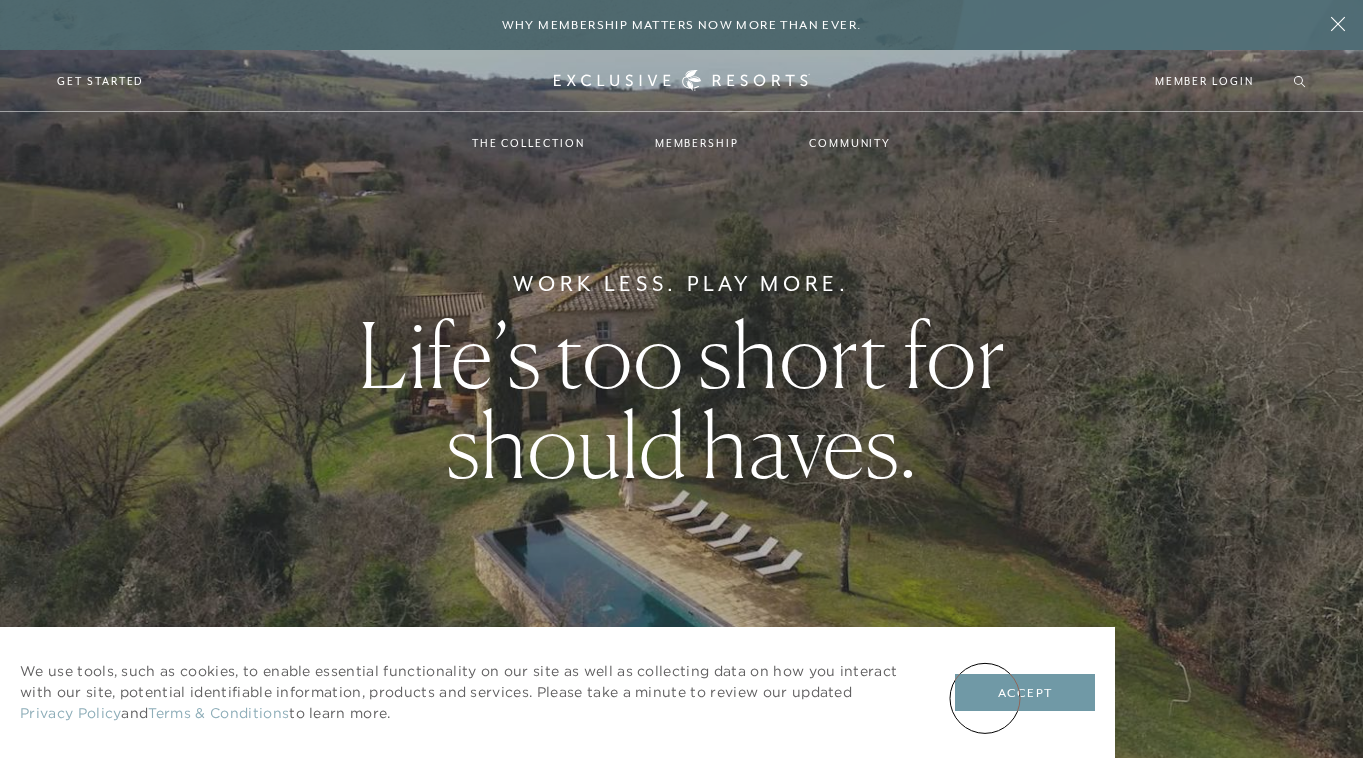 click on "Accept" at bounding box center [1025, 693] 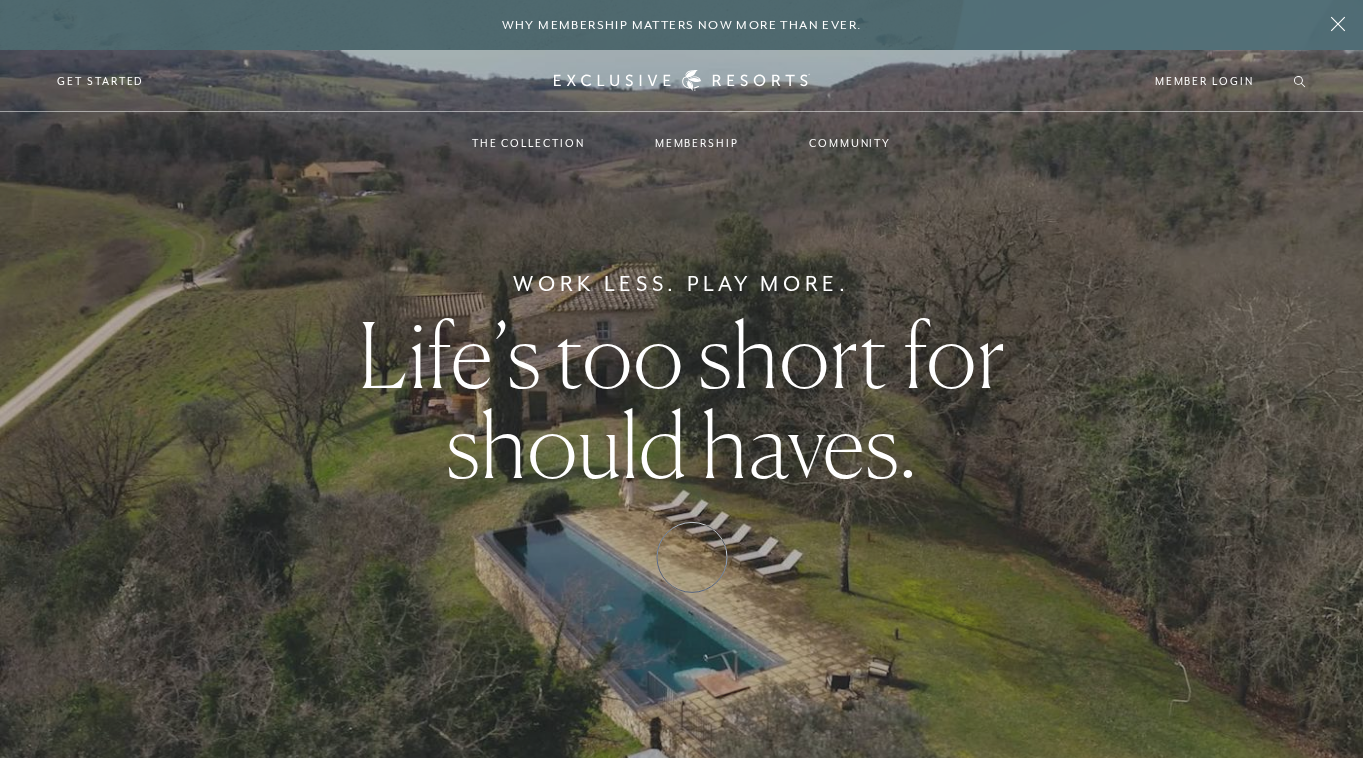 scroll, scrollTop: 26, scrollLeft: 0, axis: vertical 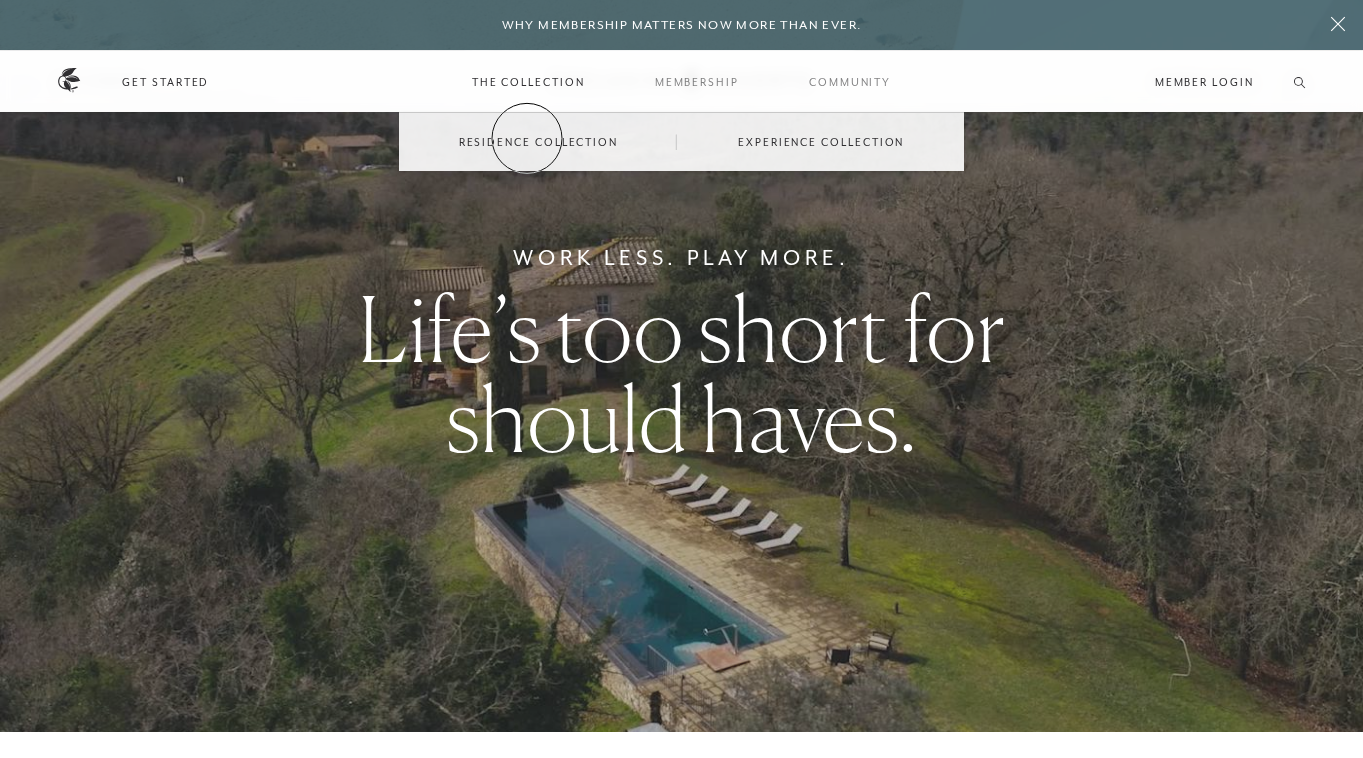click on "Residence Collection" at bounding box center [538, 142] 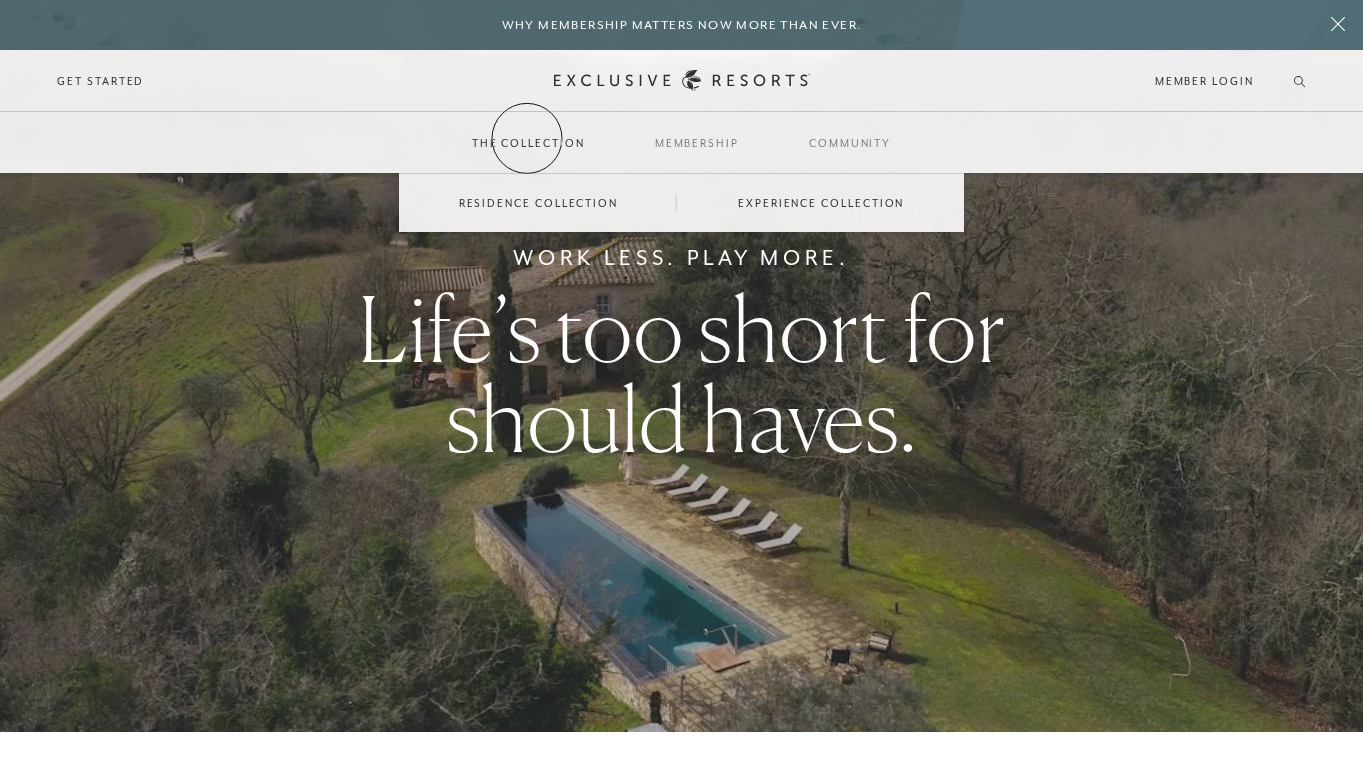 scroll, scrollTop: 0, scrollLeft: 0, axis: both 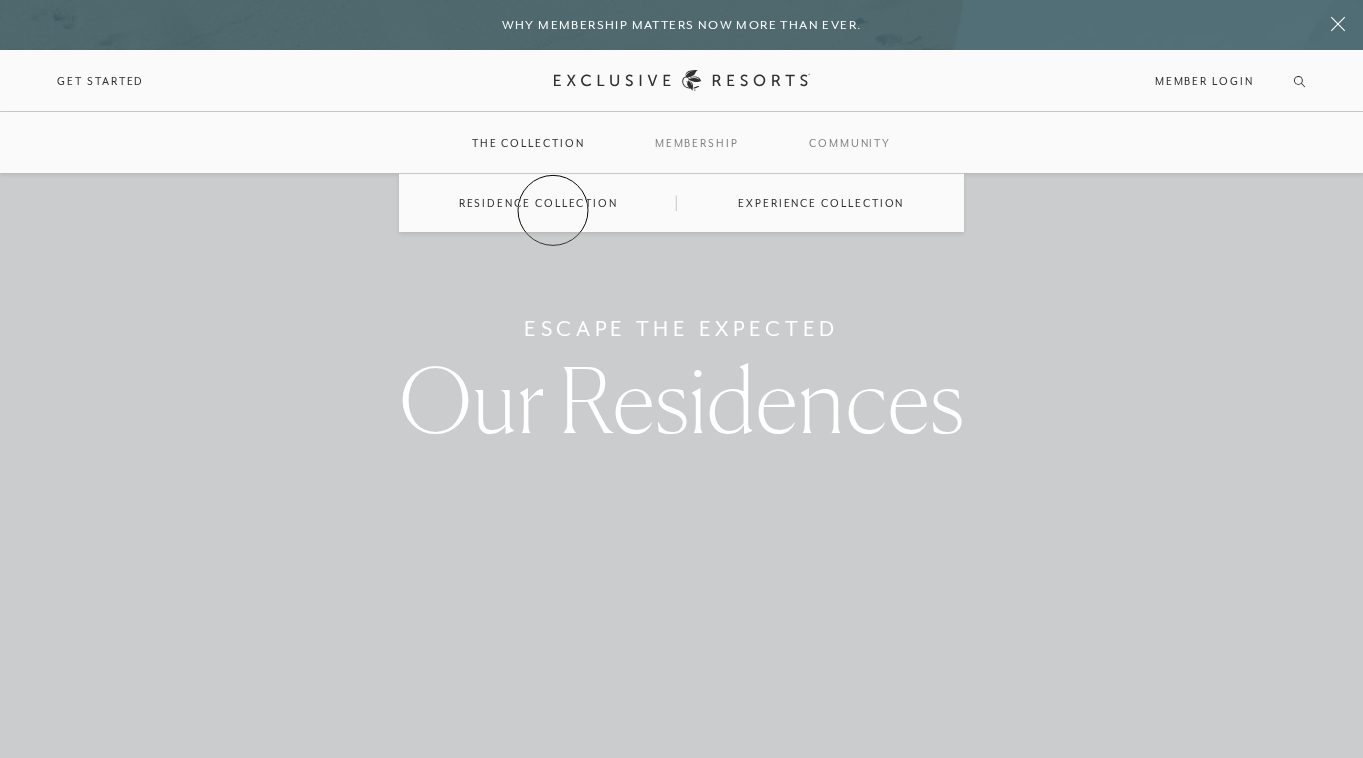 click on "Residence Collection" at bounding box center (538, 203) 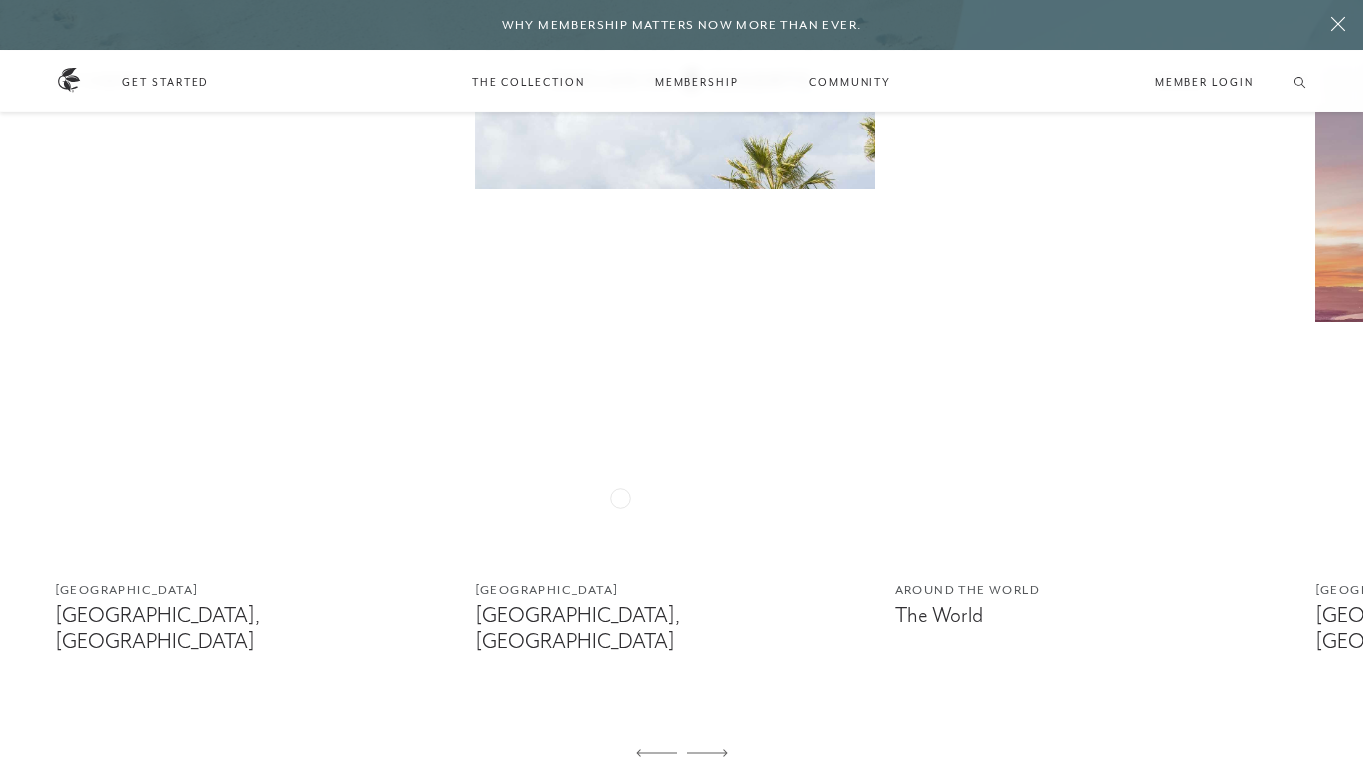 scroll, scrollTop: 1153, scrollLeft: 0, axis: vertical 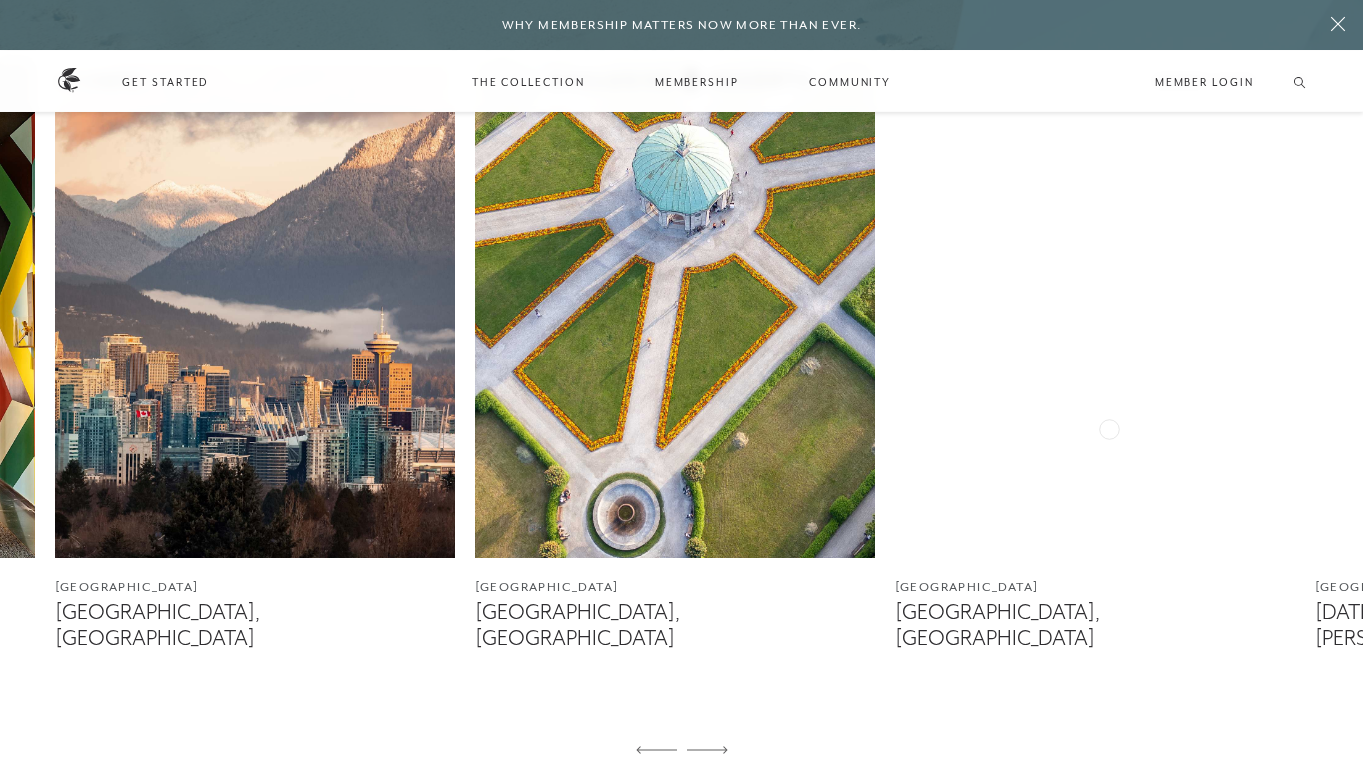 click at bounding box center [1095, 308] 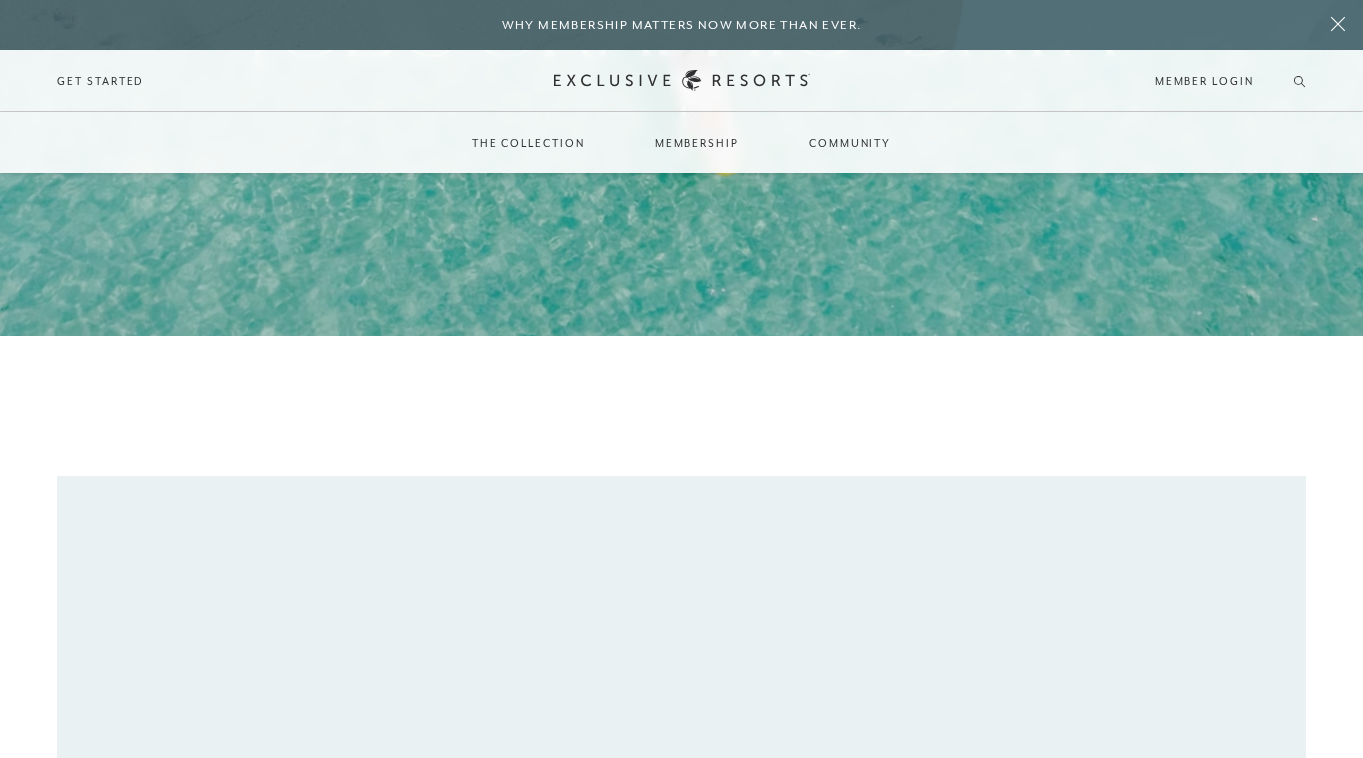 scroll, scrollTop: 0, scrollLeft: 0, axis: both 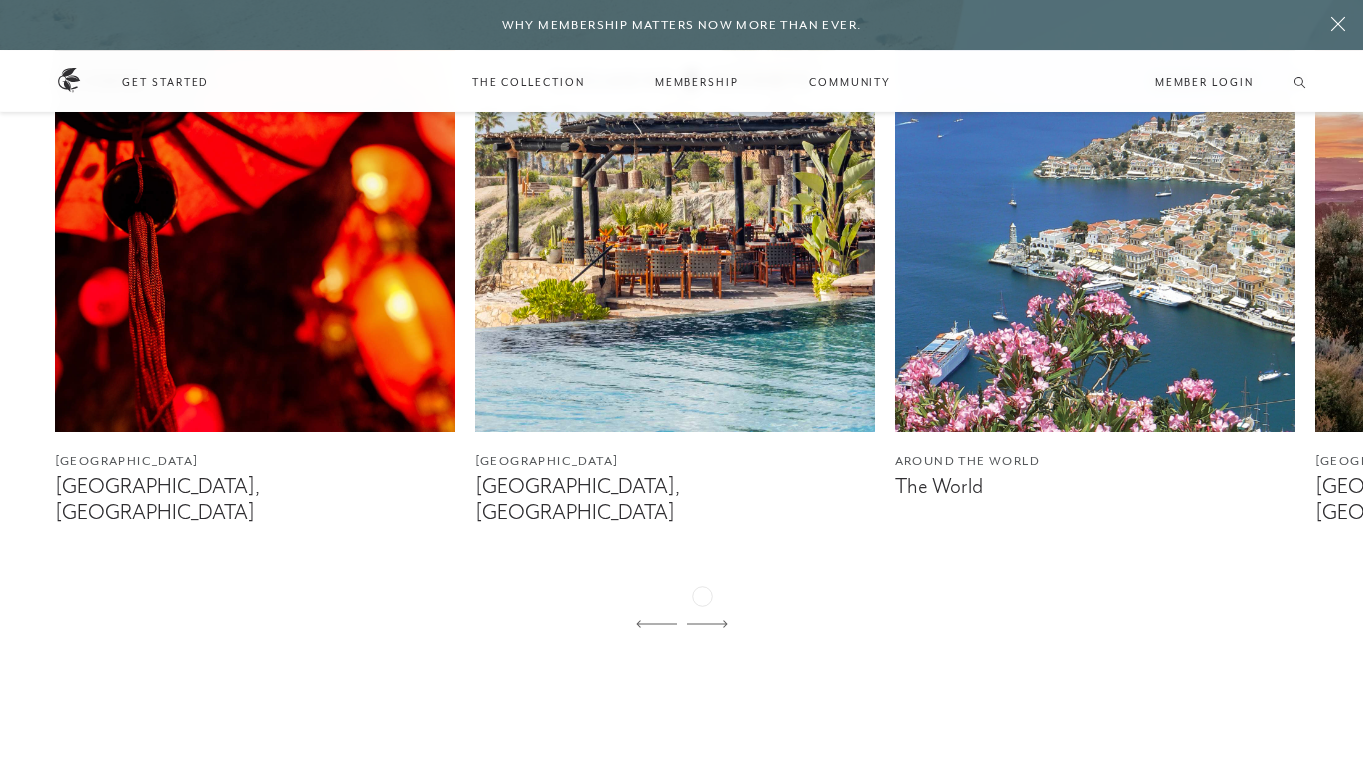 click 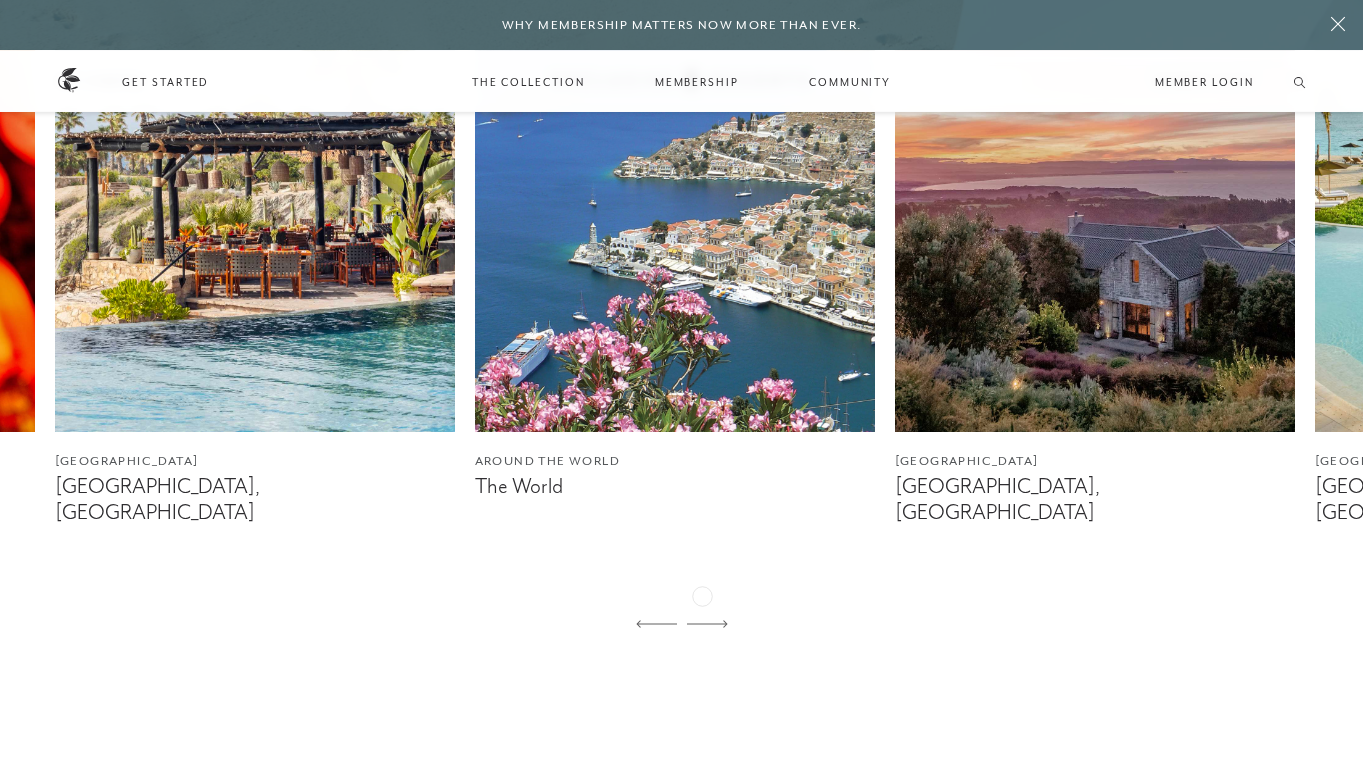 click 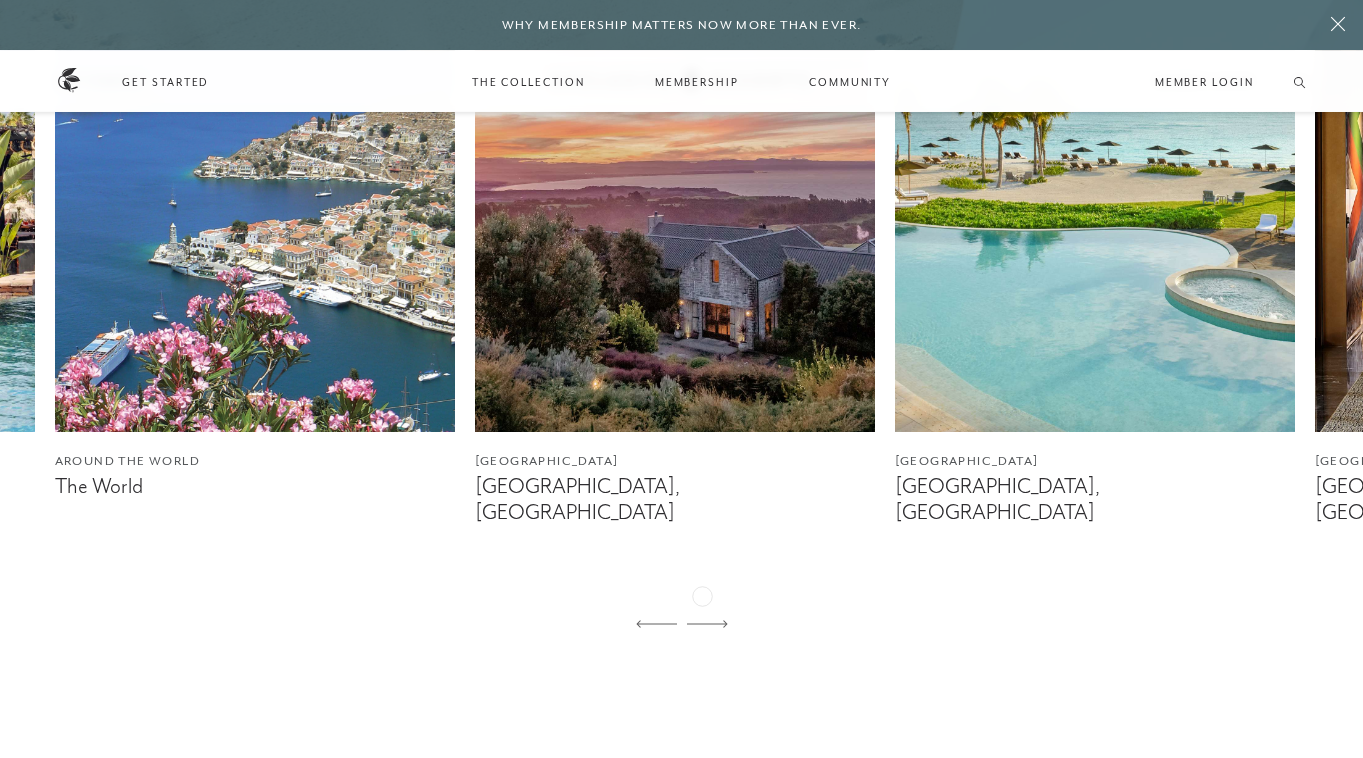 click 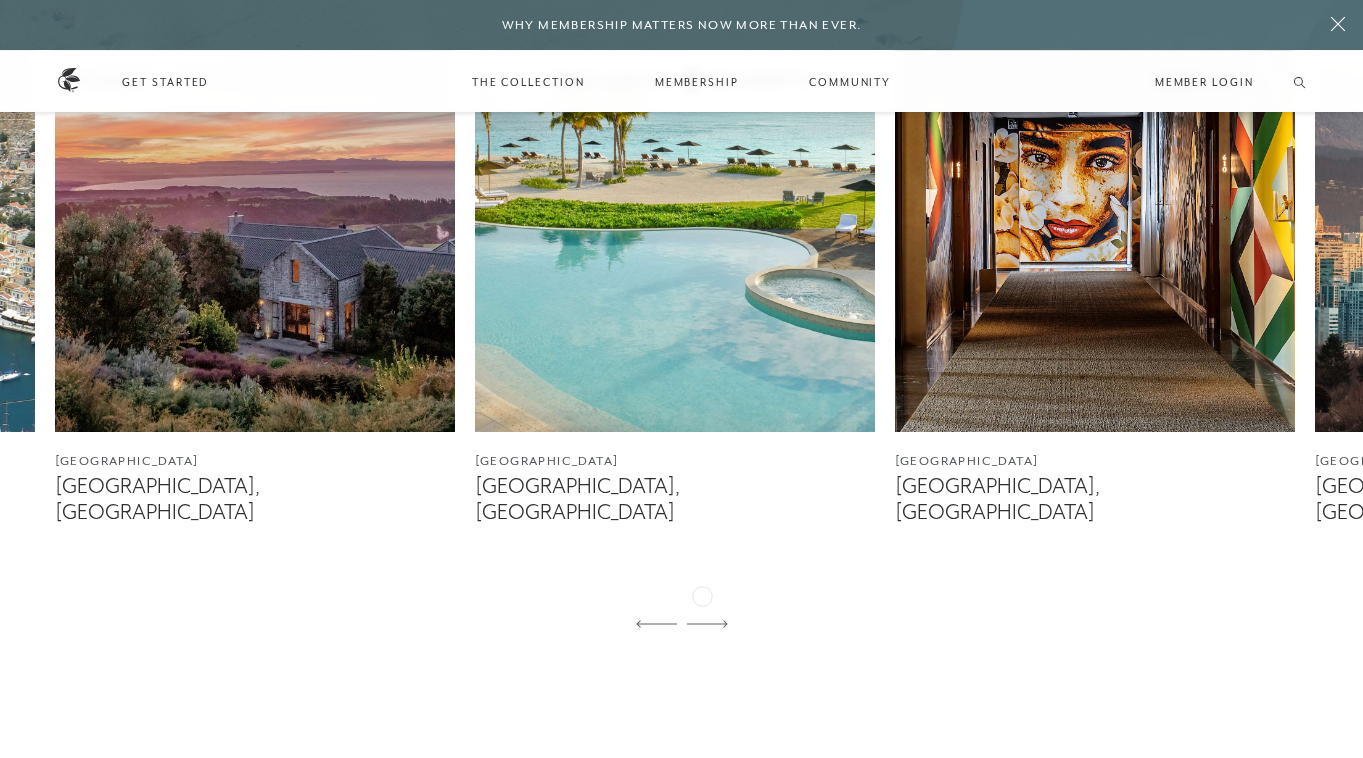 click 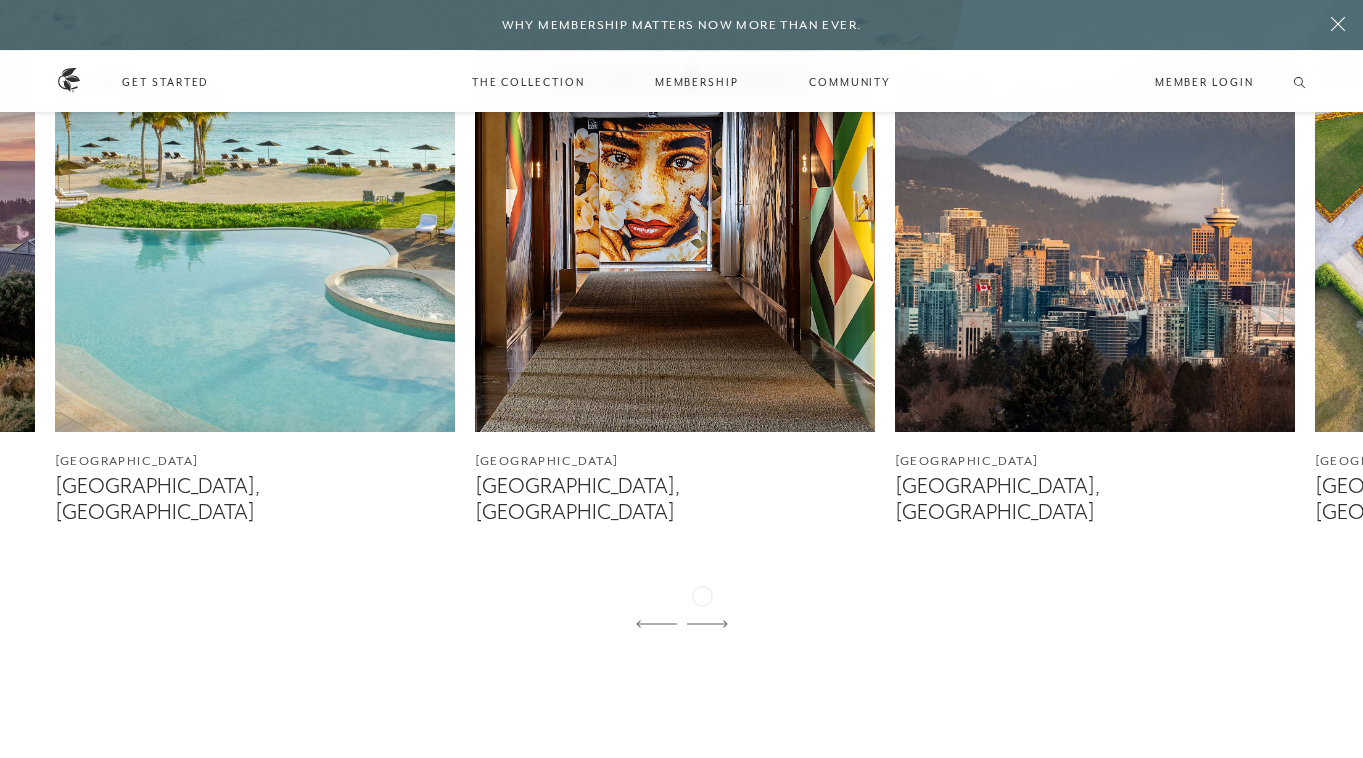 click 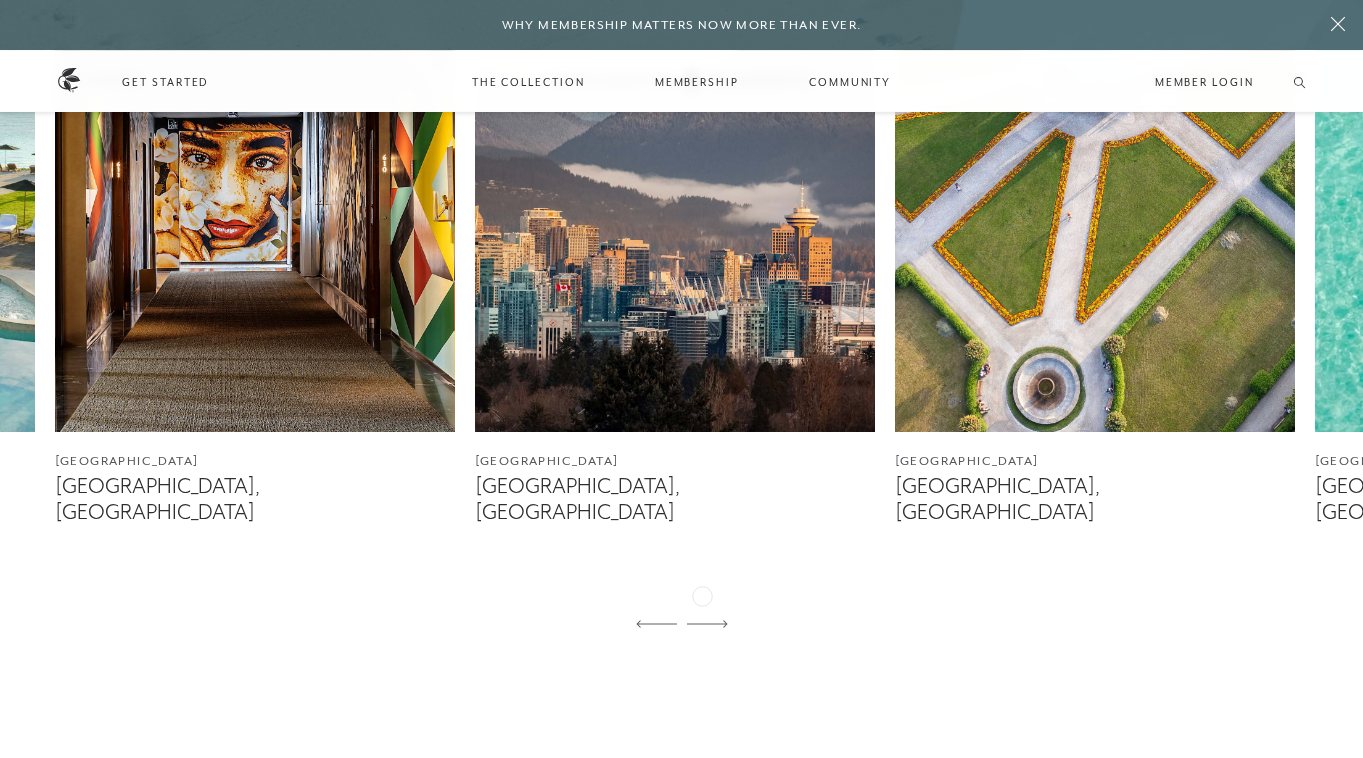 click 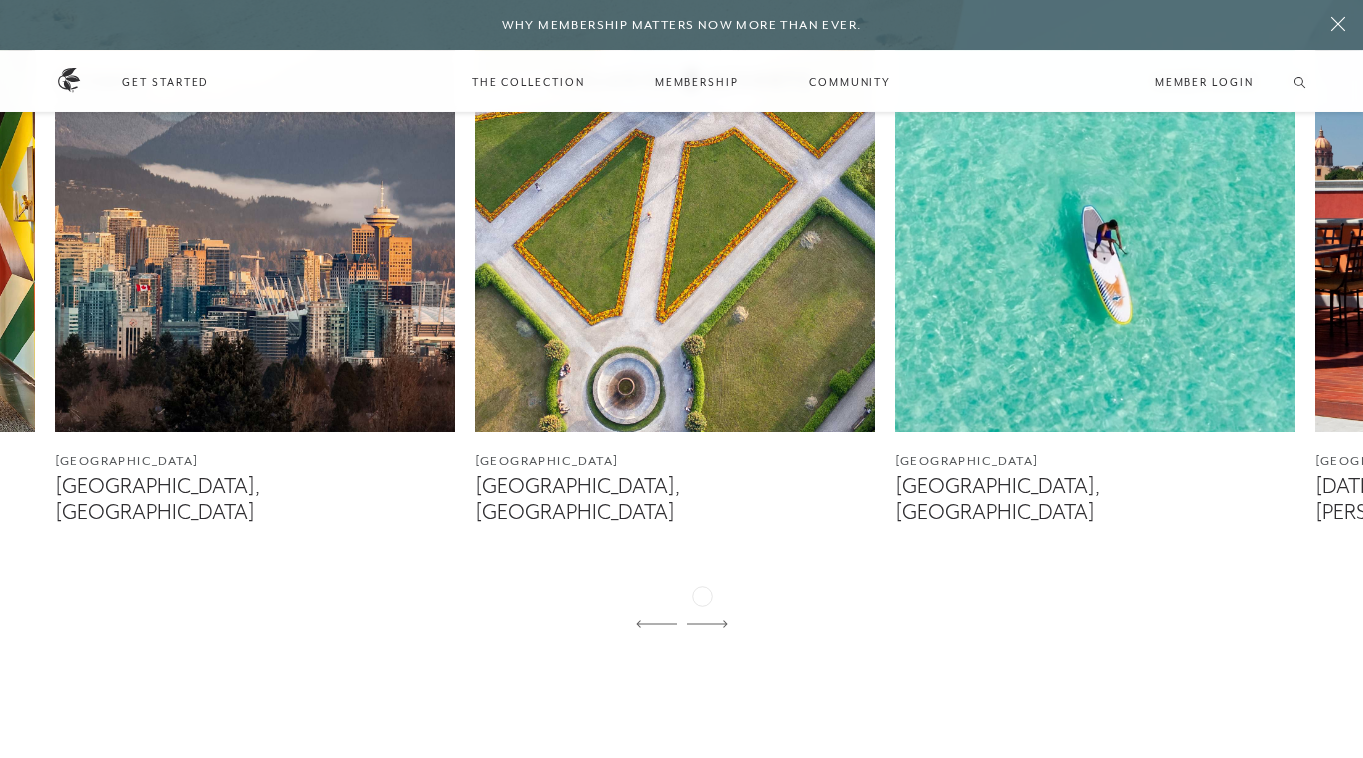 click 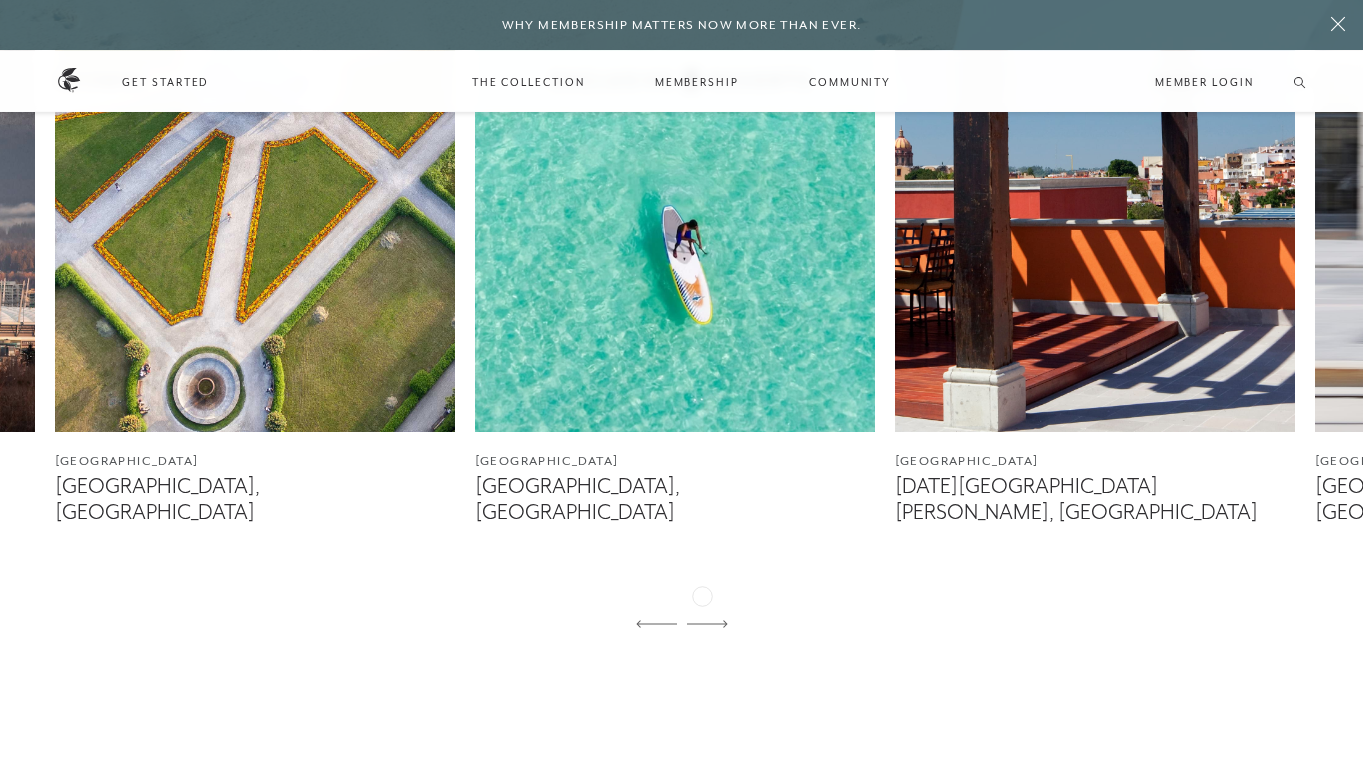 click 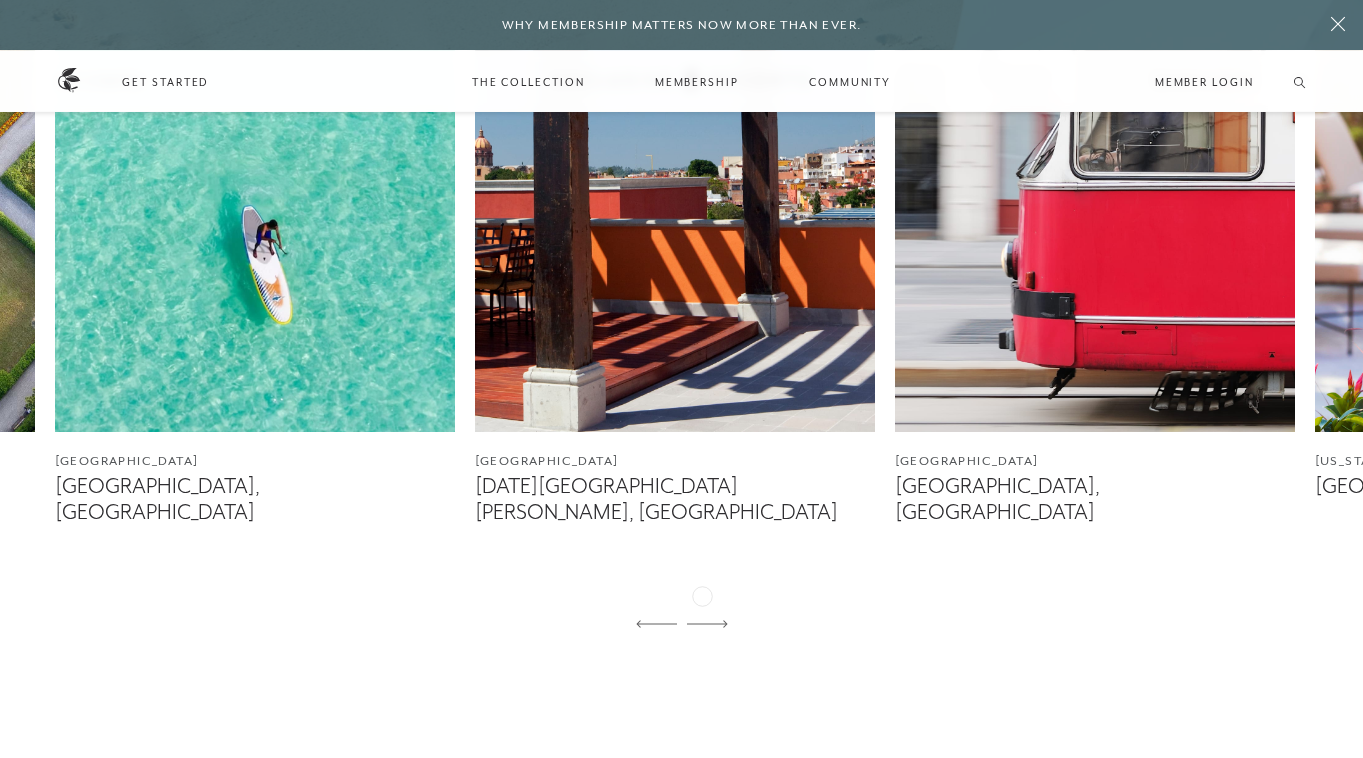 click 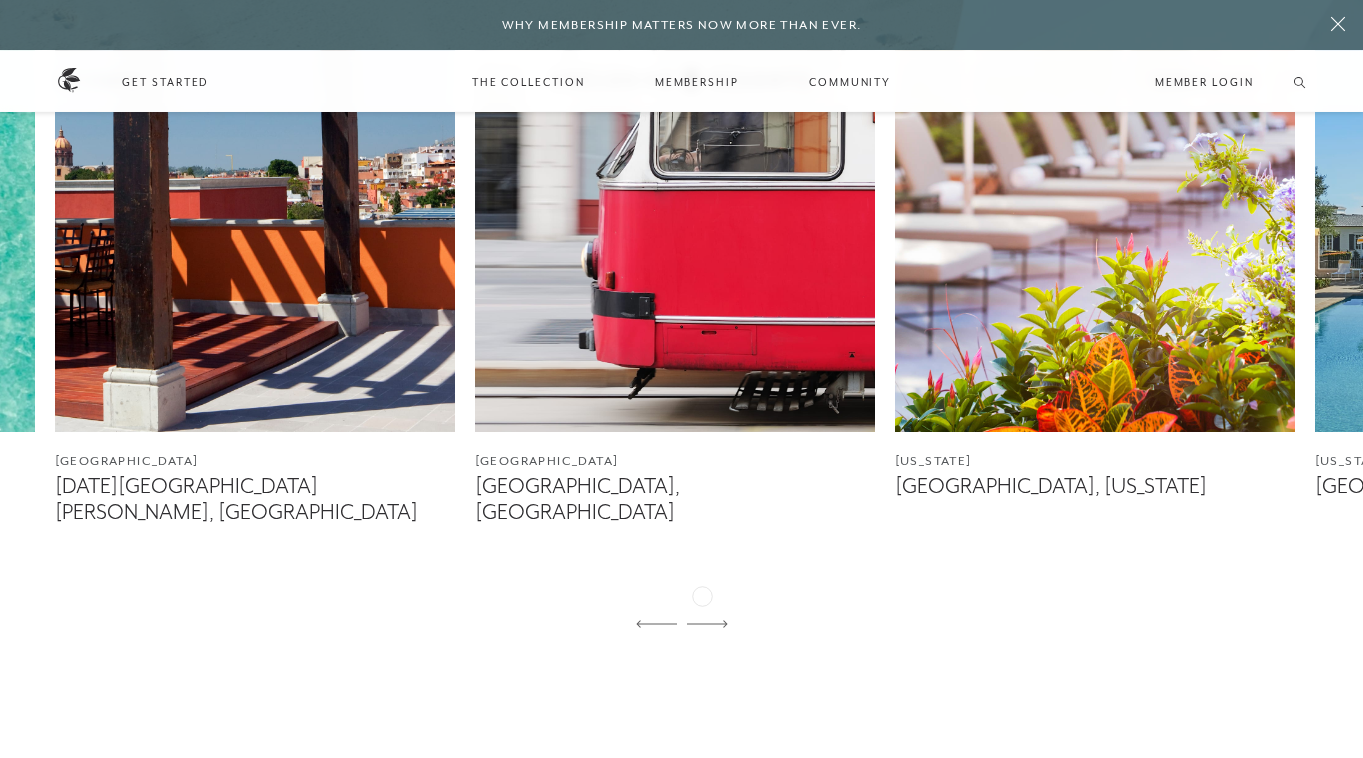 click 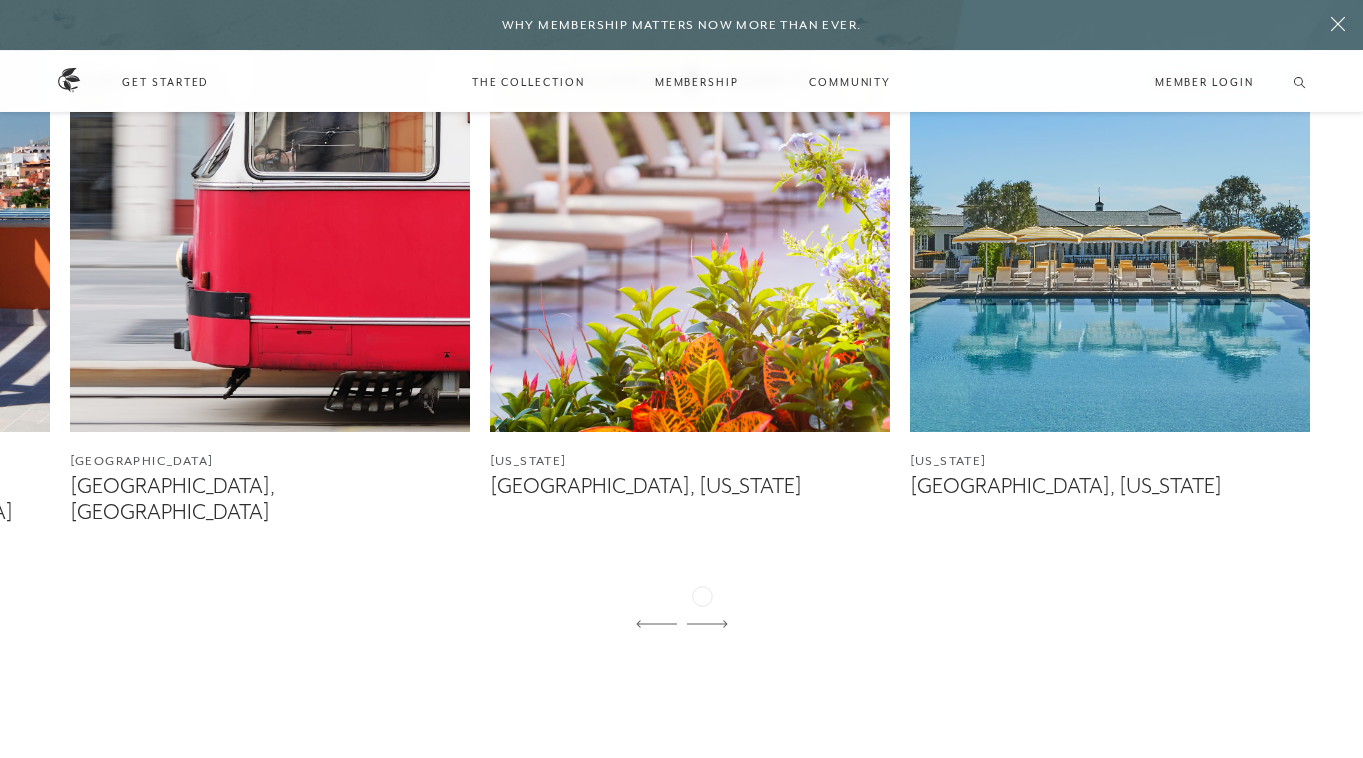 click 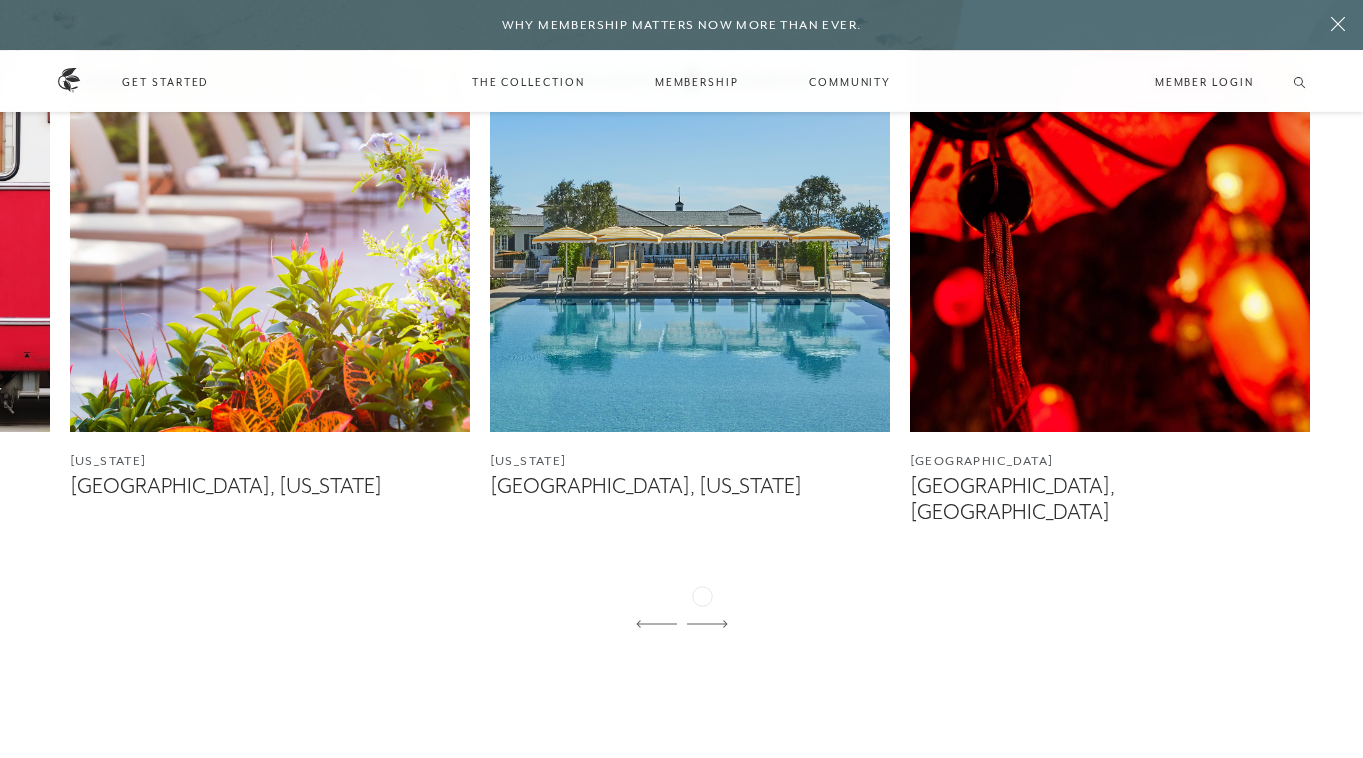 click 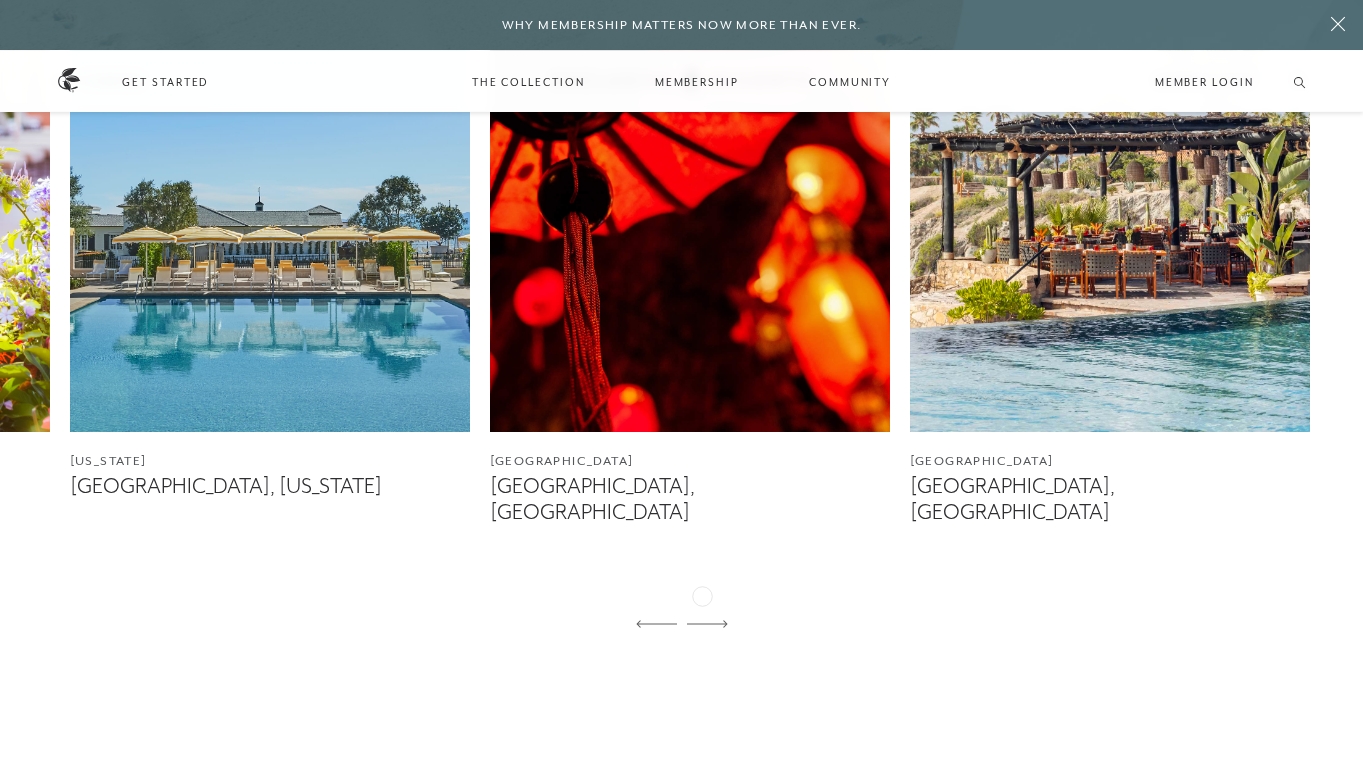 click 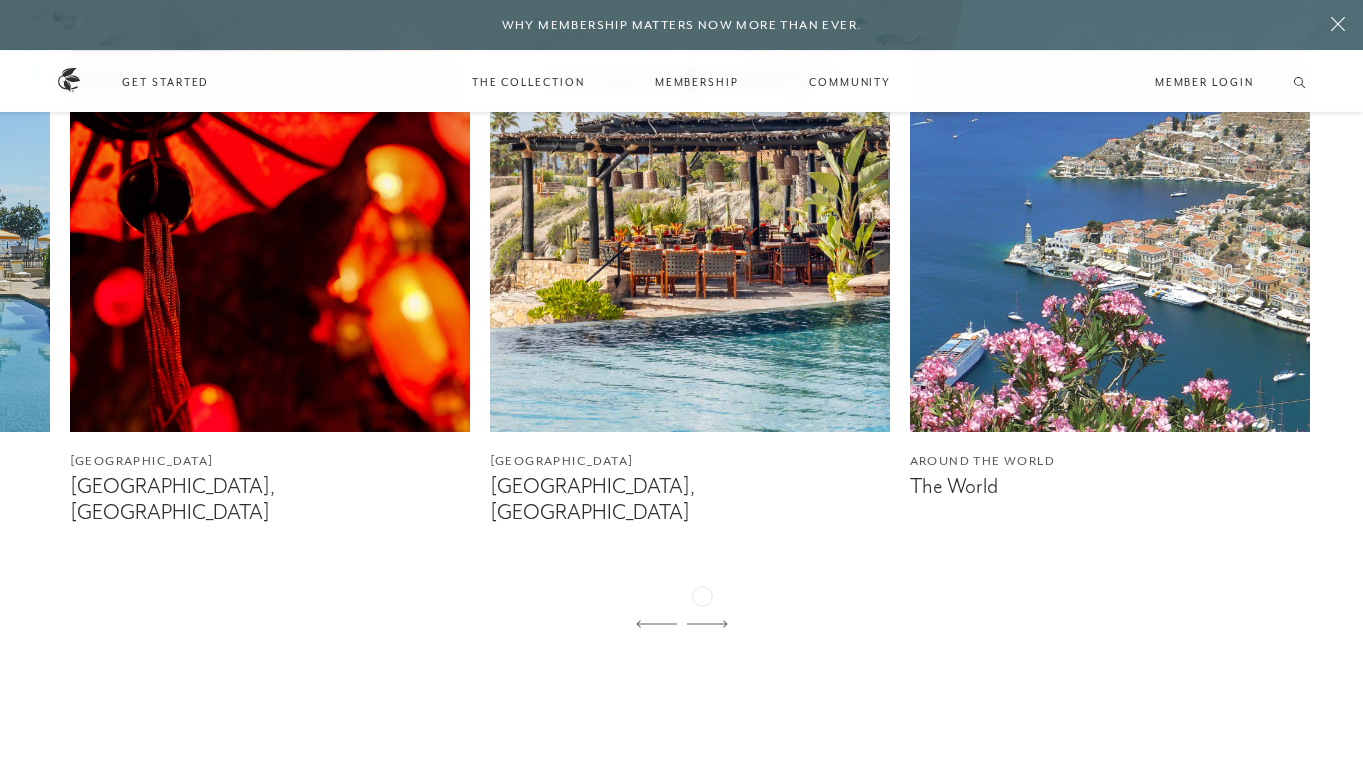 click 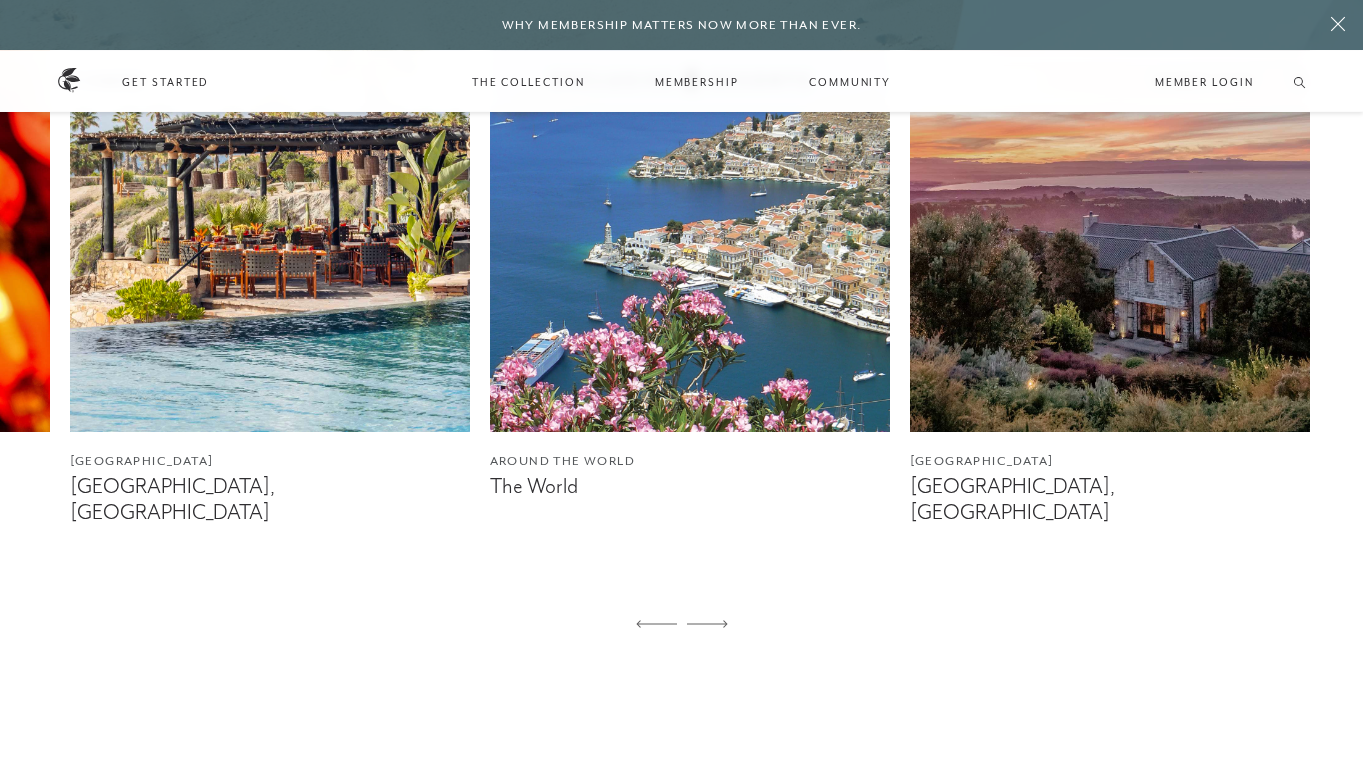click 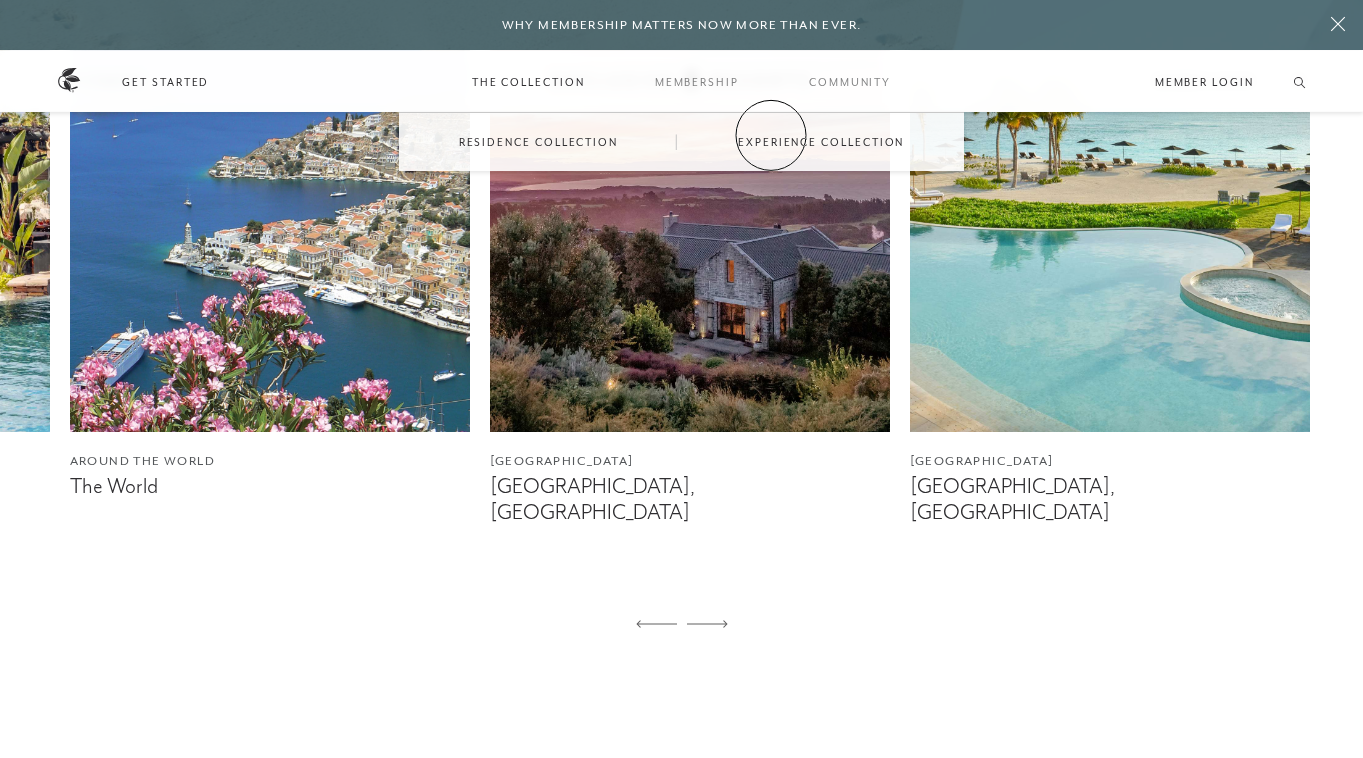 click on "Experience Collection" at bounding box center (821, 142) 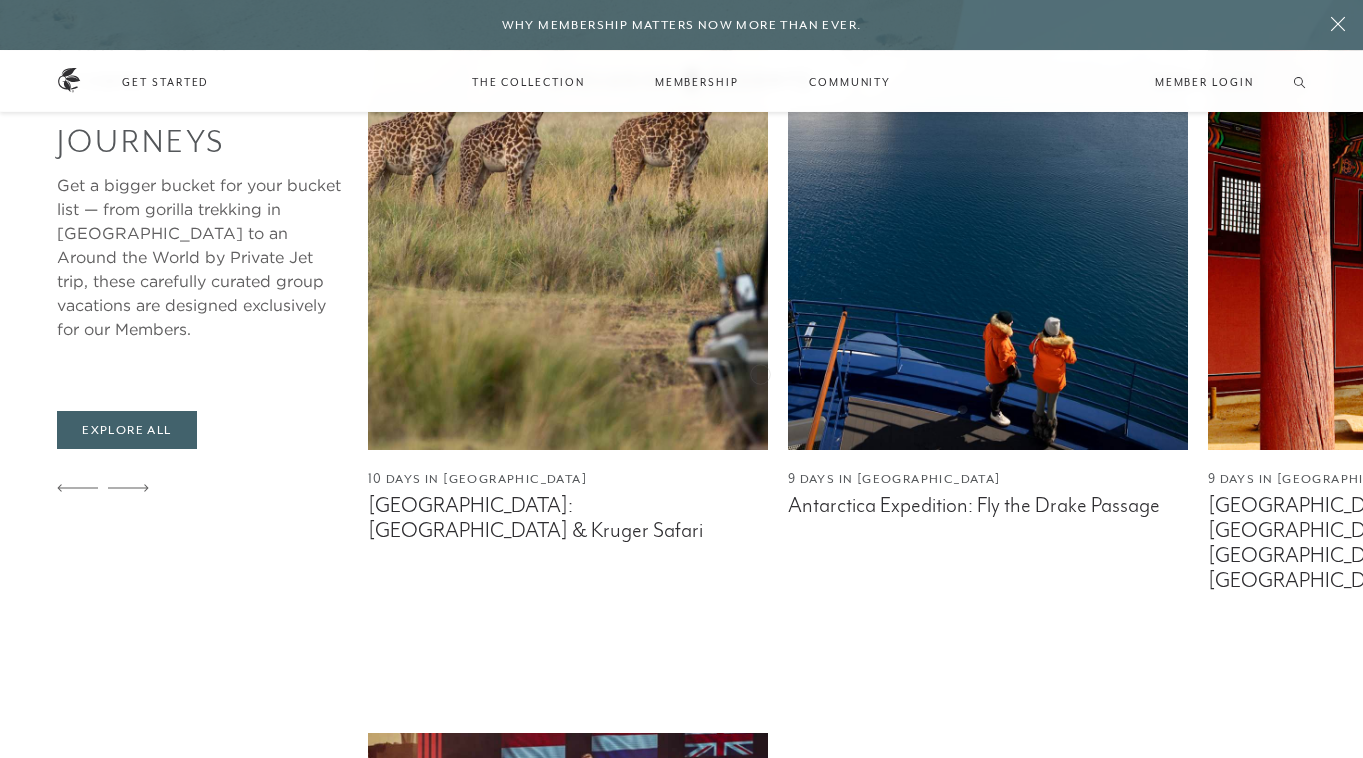 scroll, scrollTop: 1222, scrollLeft: 0, axis: vertical 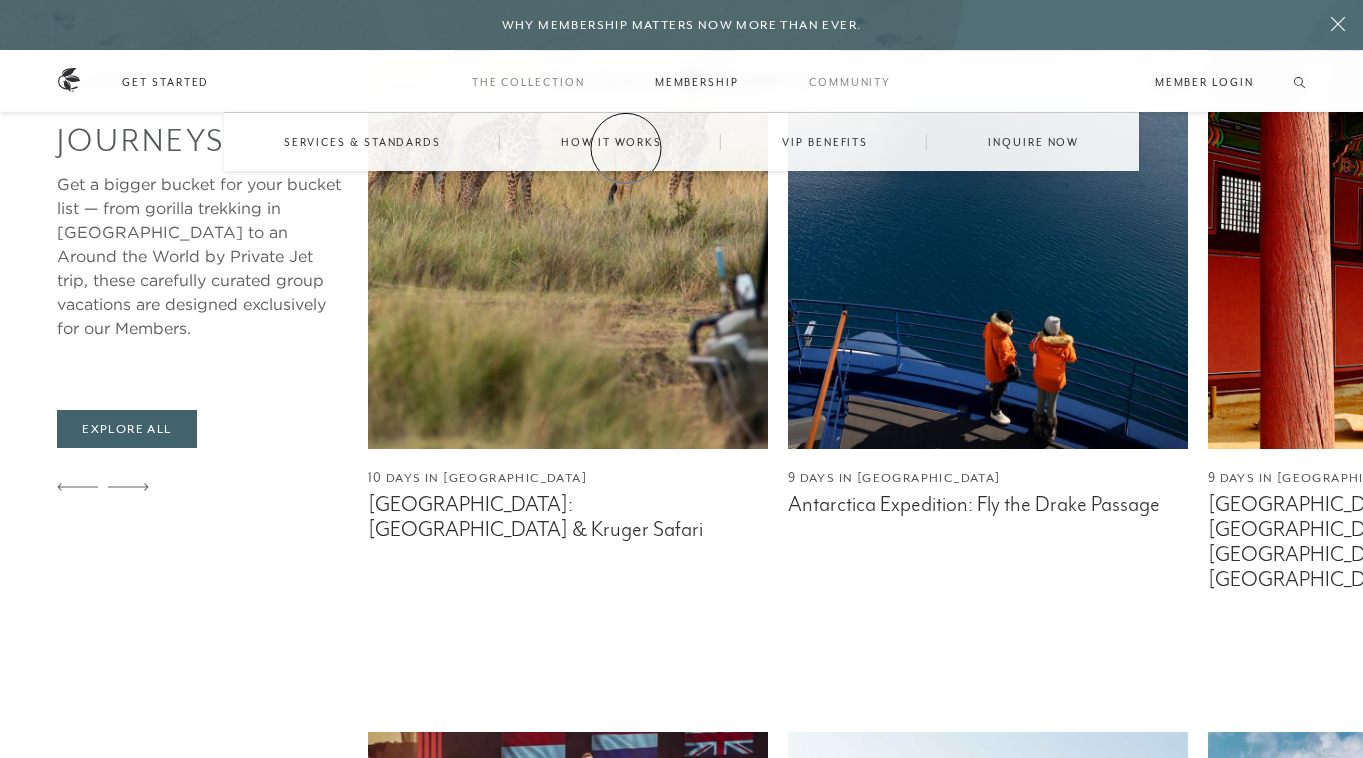 click on "How it works" at bounding box center (611, 142) 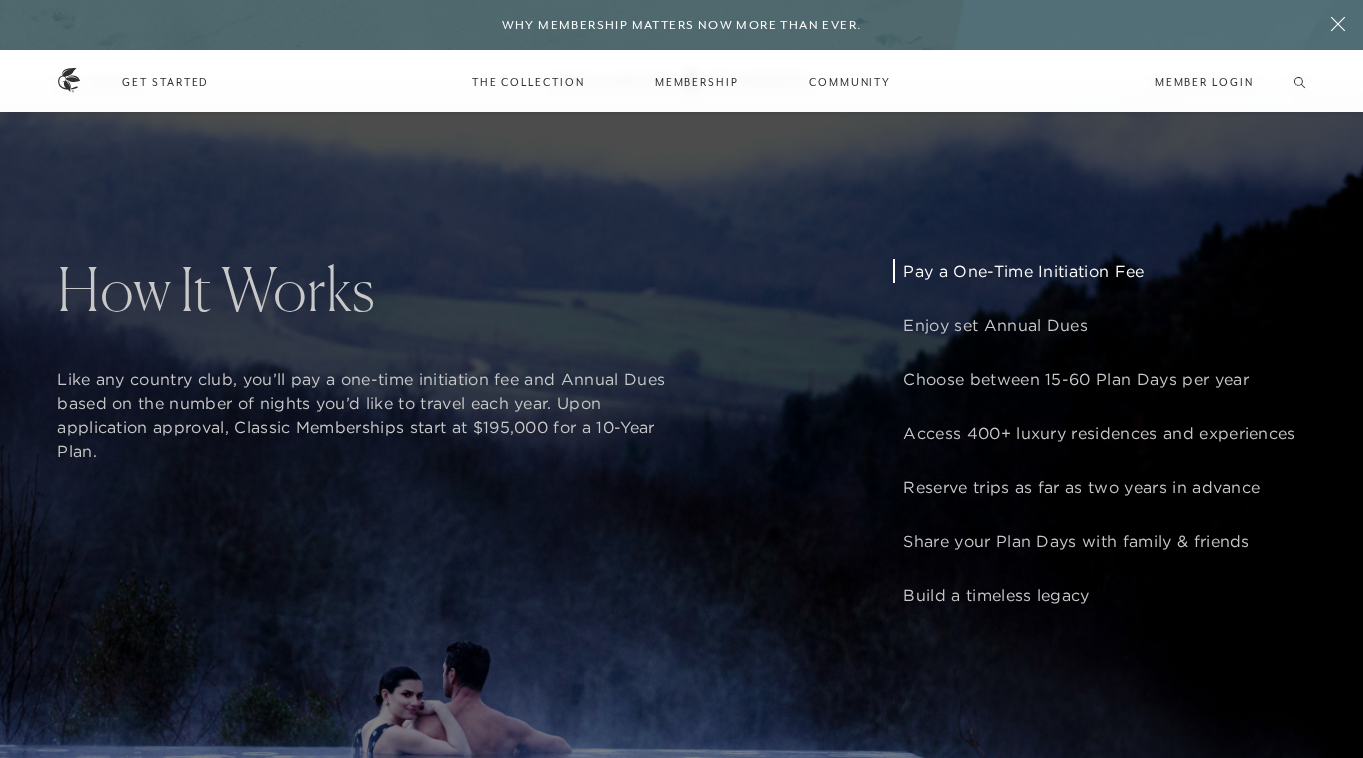 scroll, scrollTop: 1448, scrollLeft: 0, axis: vertical 